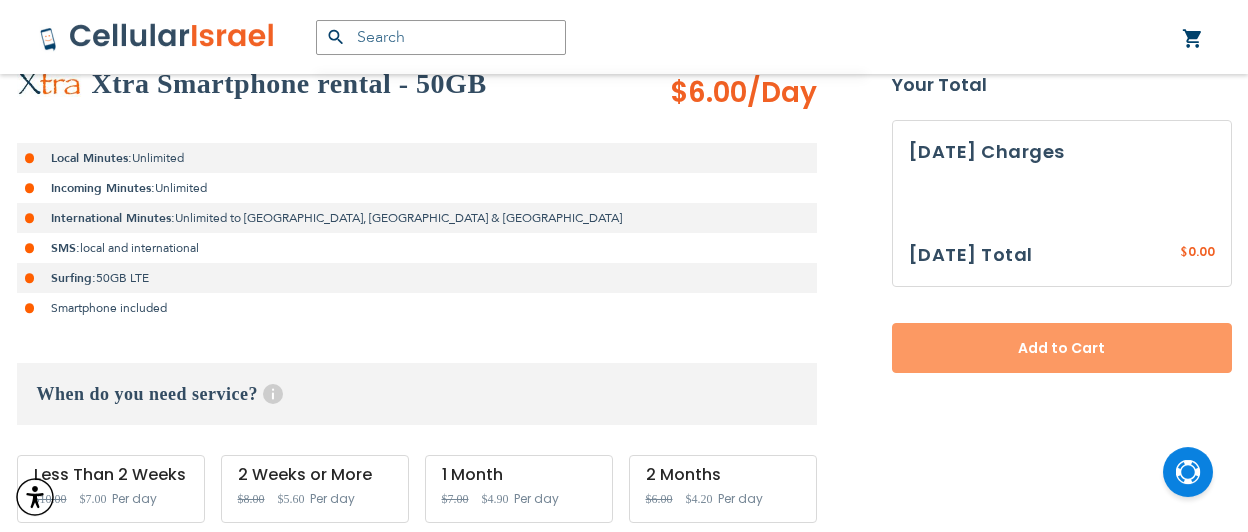 scroll, scrollTop: 382, scrollLeft: 0, axis: vertical 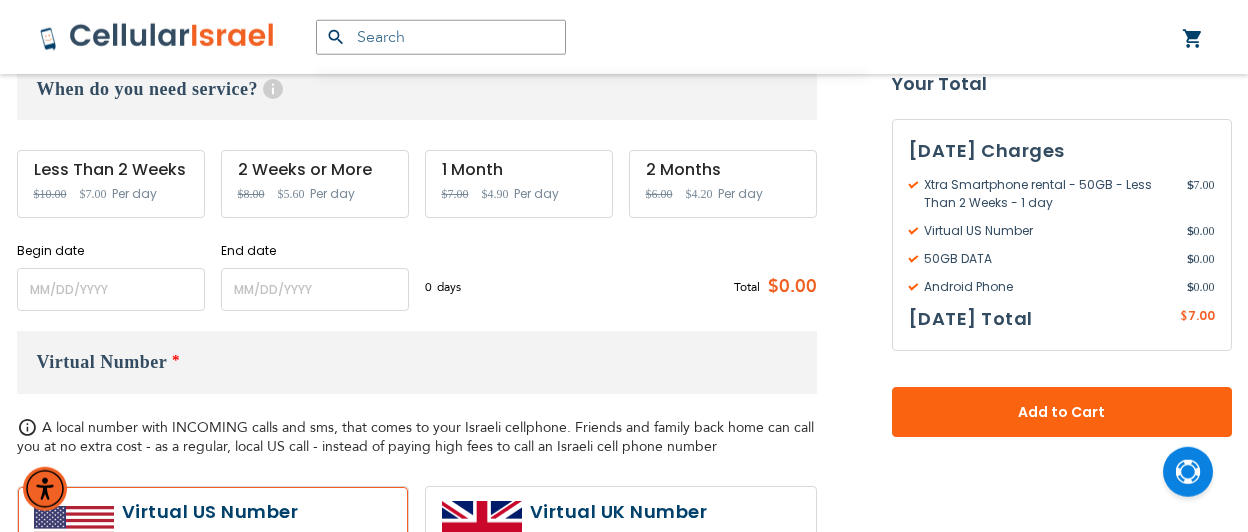 click on "Begin date
Please enter Start Date" at bounding box center (111, 276) 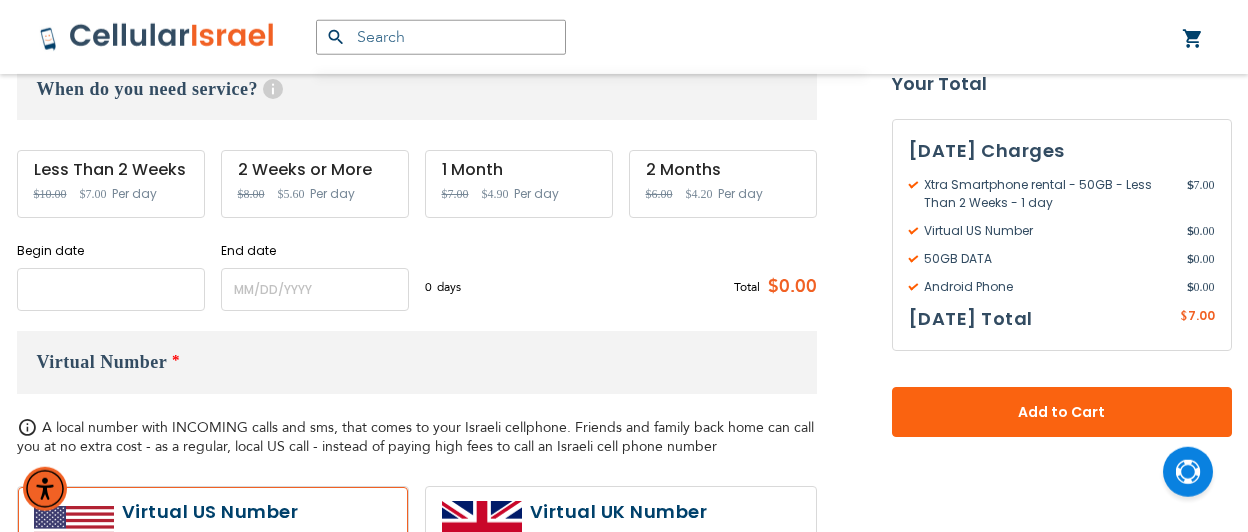 click at bounding box center [111, 289] 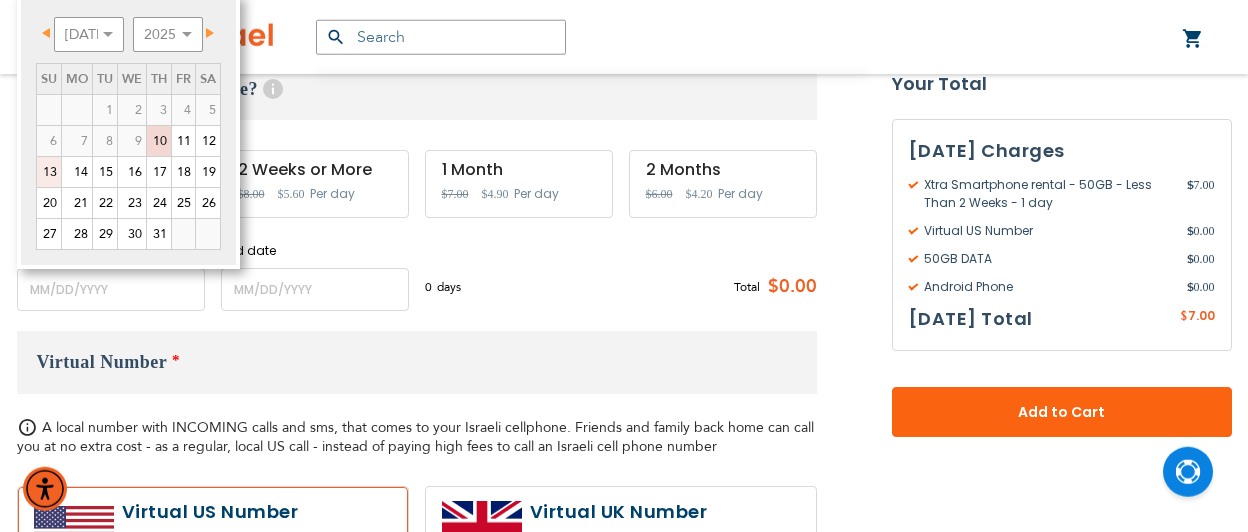 click on "13" at bounding box center (49, 172) 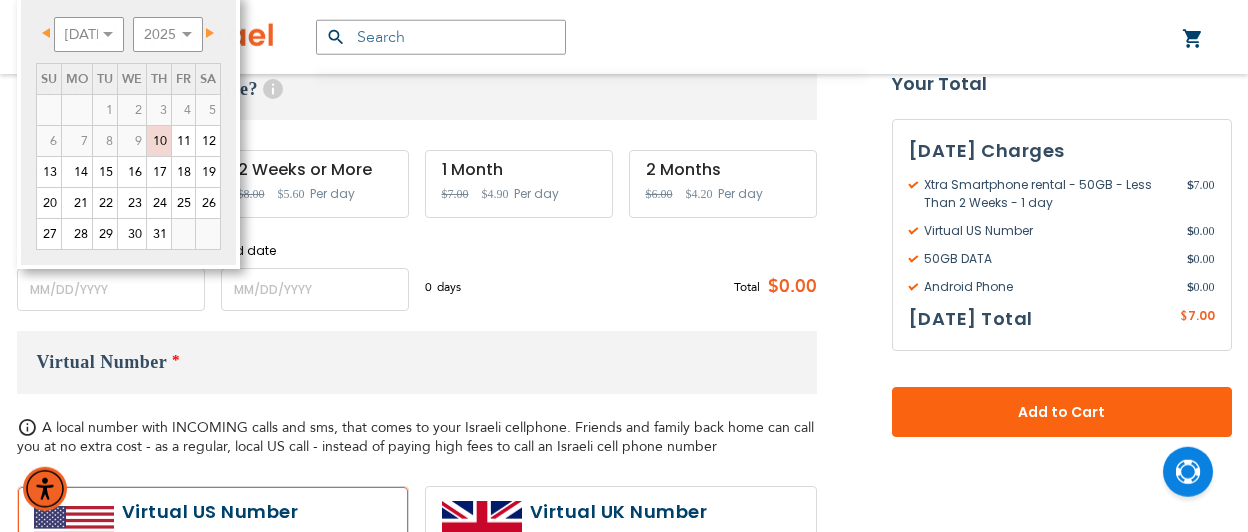 type on "[DATE]" 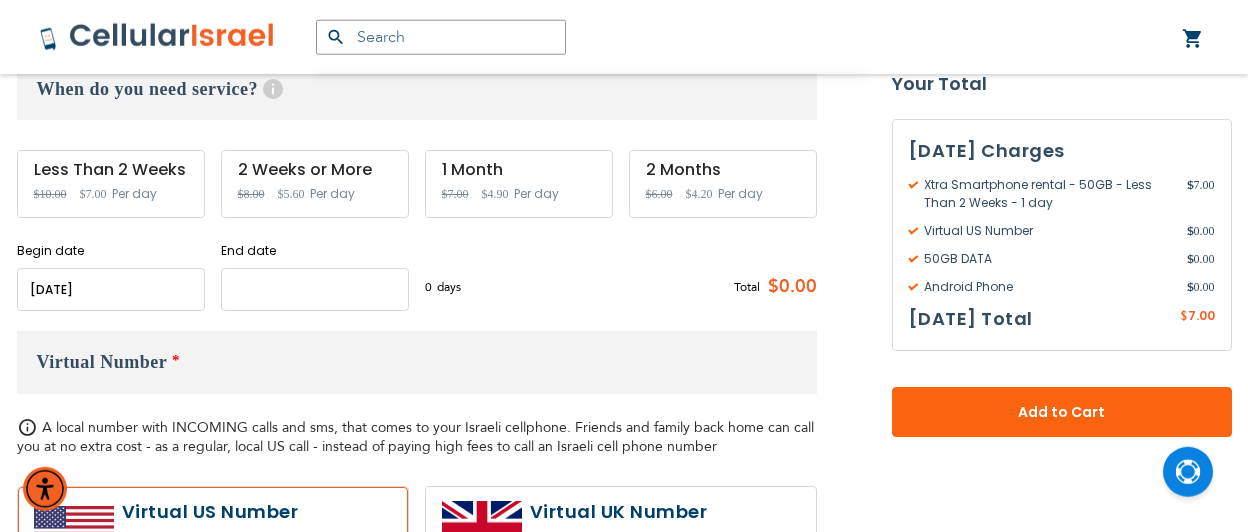 click at bounding box center [315, 289] 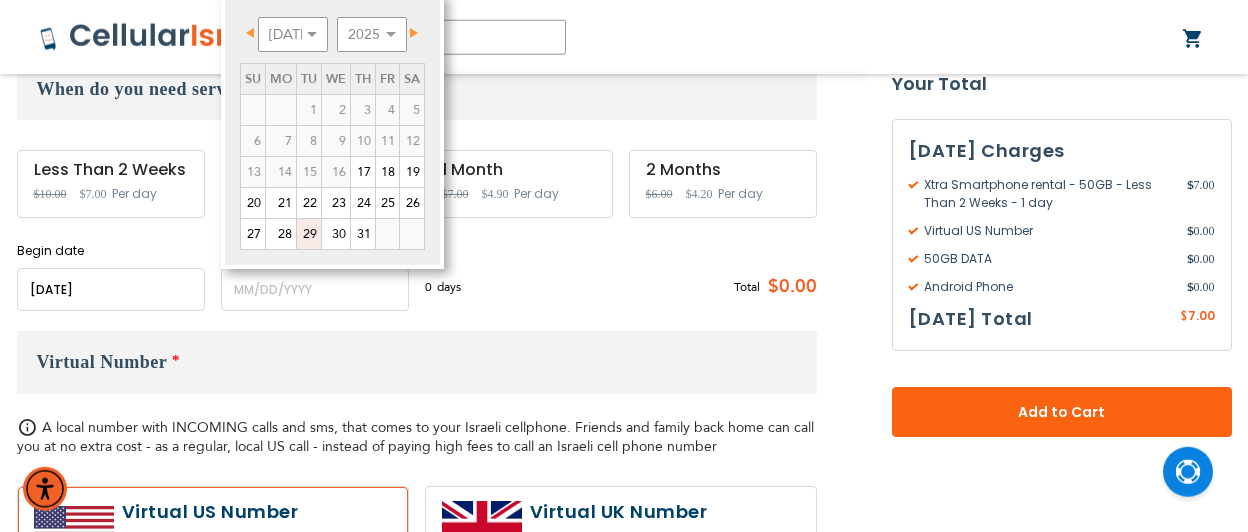 click on "29" at bounding box center [309, 234] 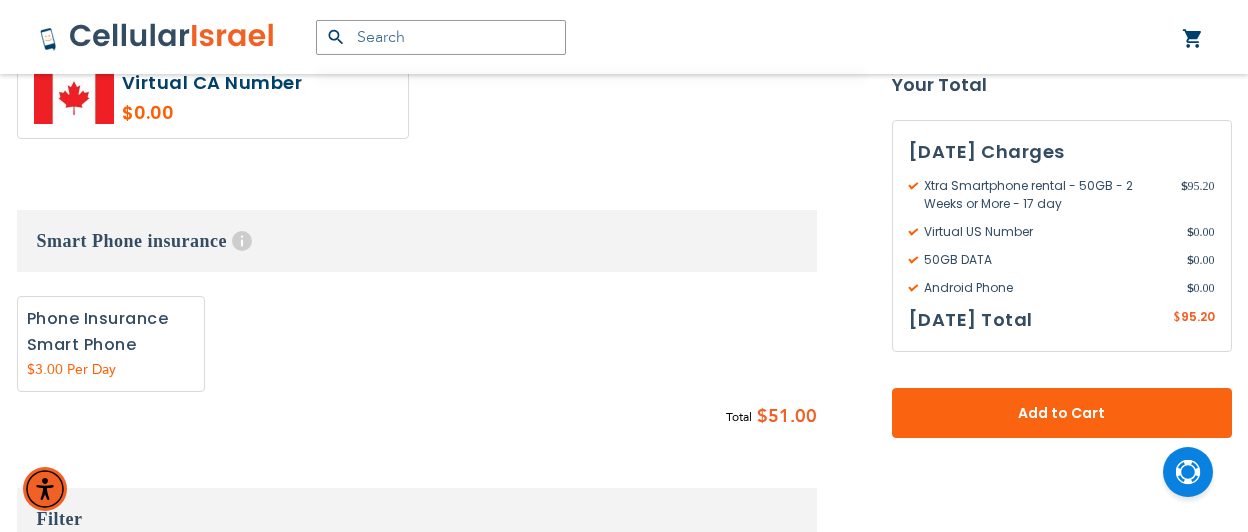 scroll, scrollTop: 1216, scrollLeft: 0, axis: vertical 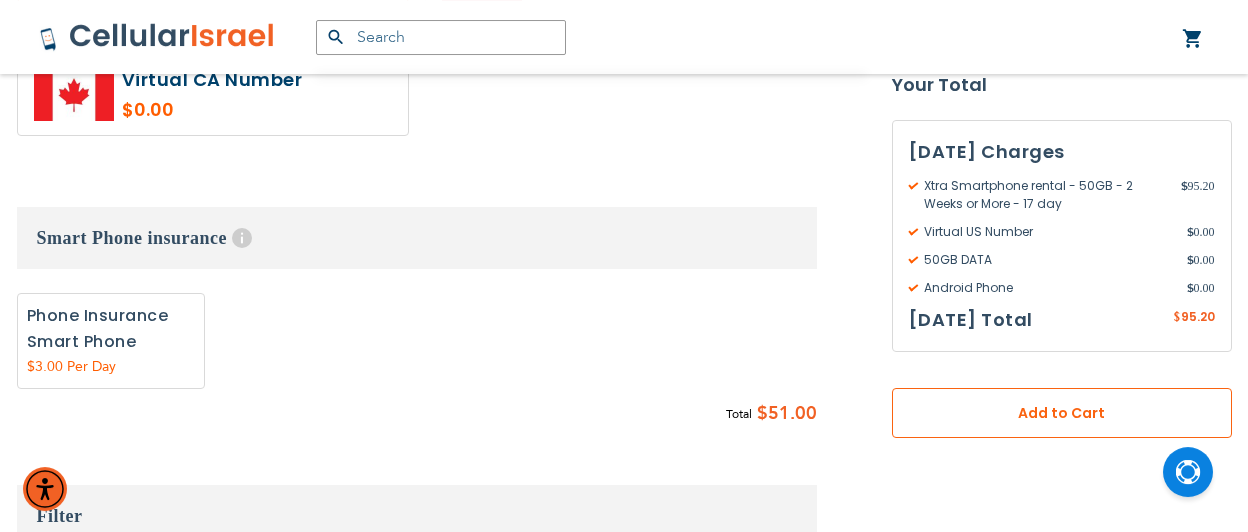 click on "Add to Cart" at bounding box center (1062, 413) 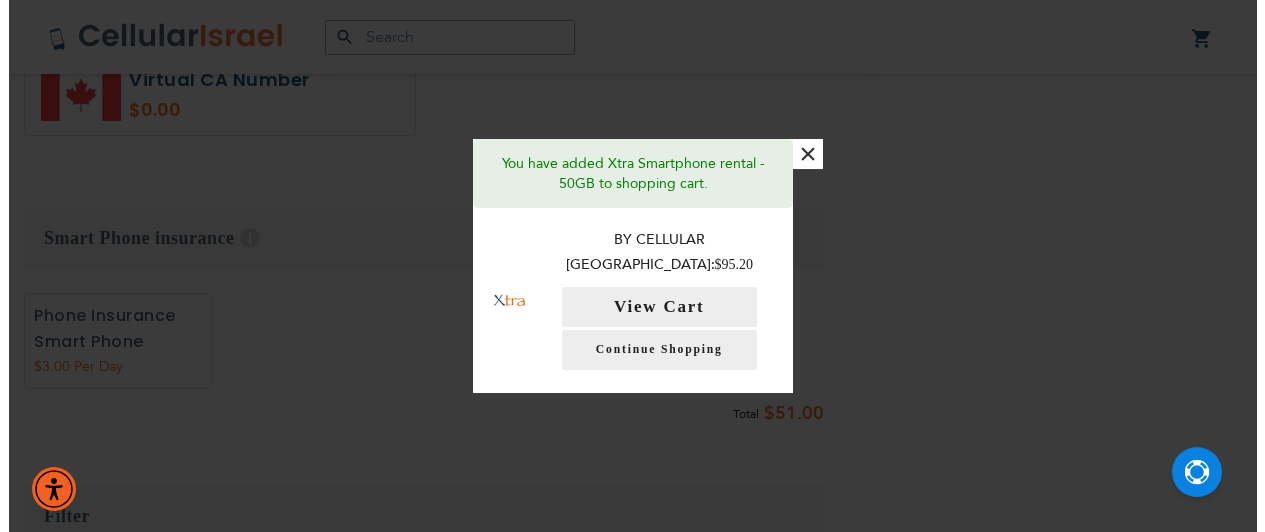 scroll, scrollTop: 1215, scrollLeft: 0, axis: vertical 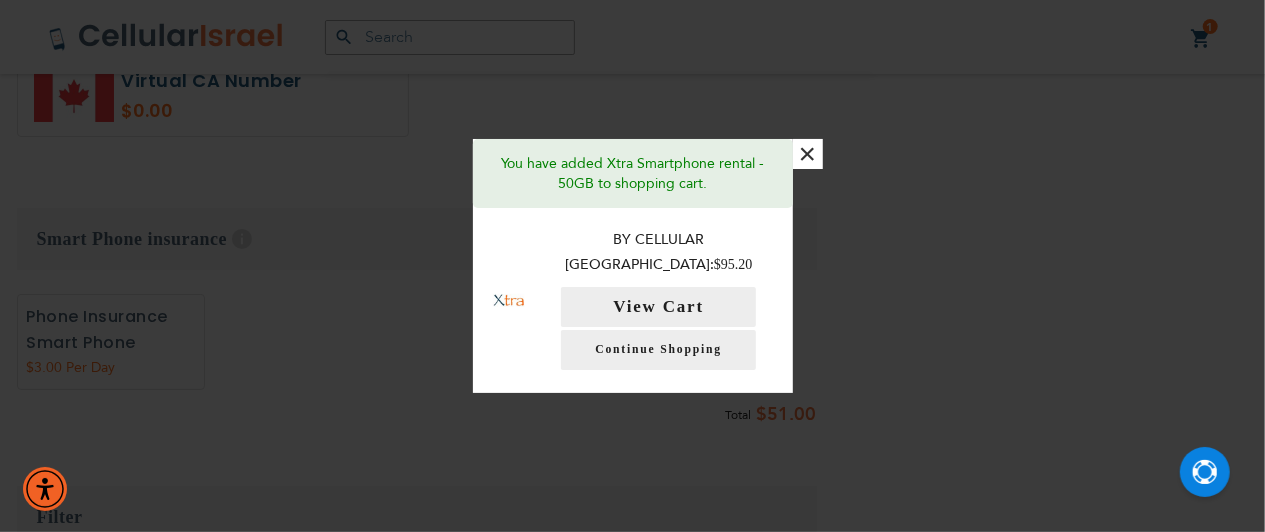 click on "×" at bounding box center [808, 154] 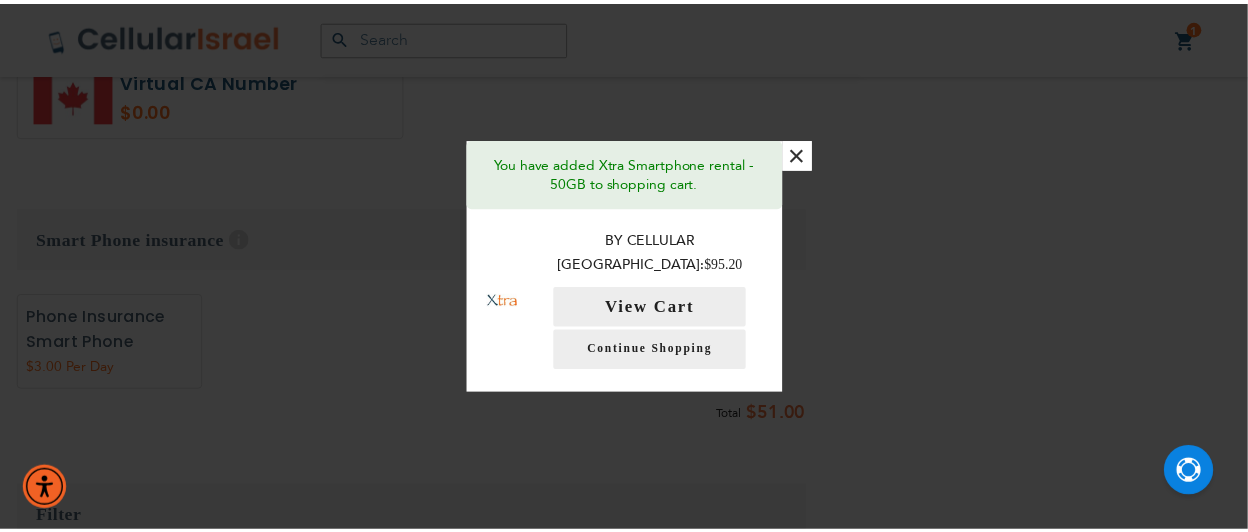 scroll, scrollTop: 87, scrollLeft: 0, axis: vertical 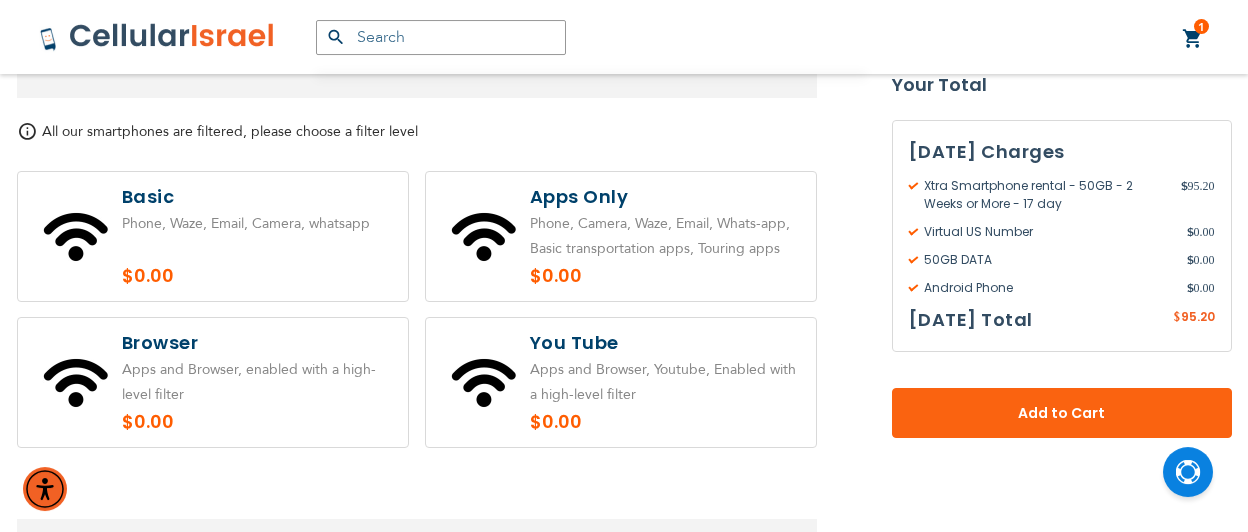 click at bounding box center (621, 236) 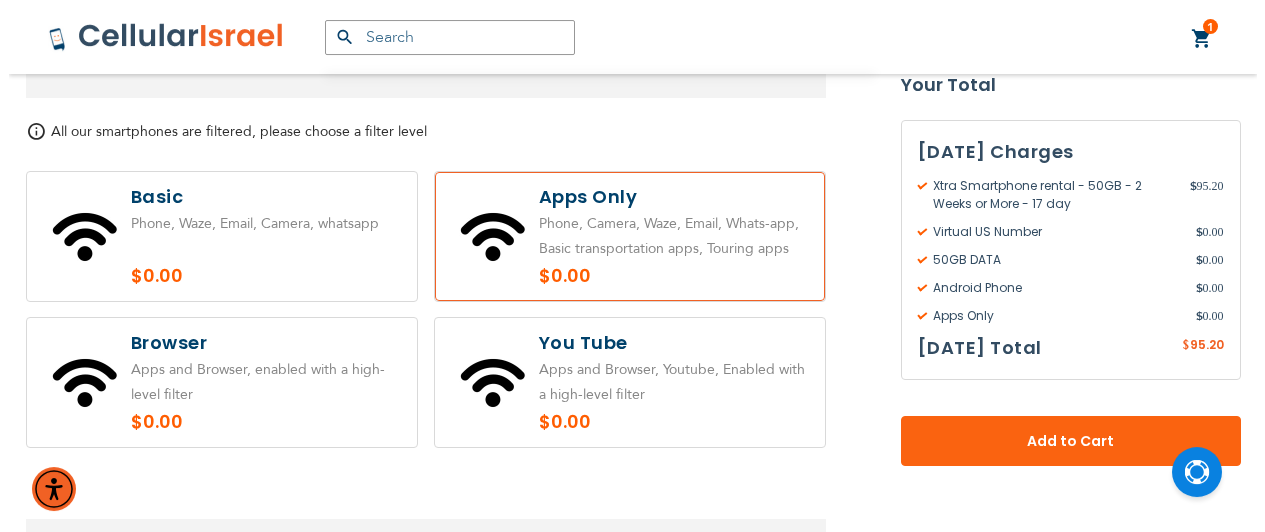 scroll, scrollTop: 1665, scrollLeft: 0, axis: vertical 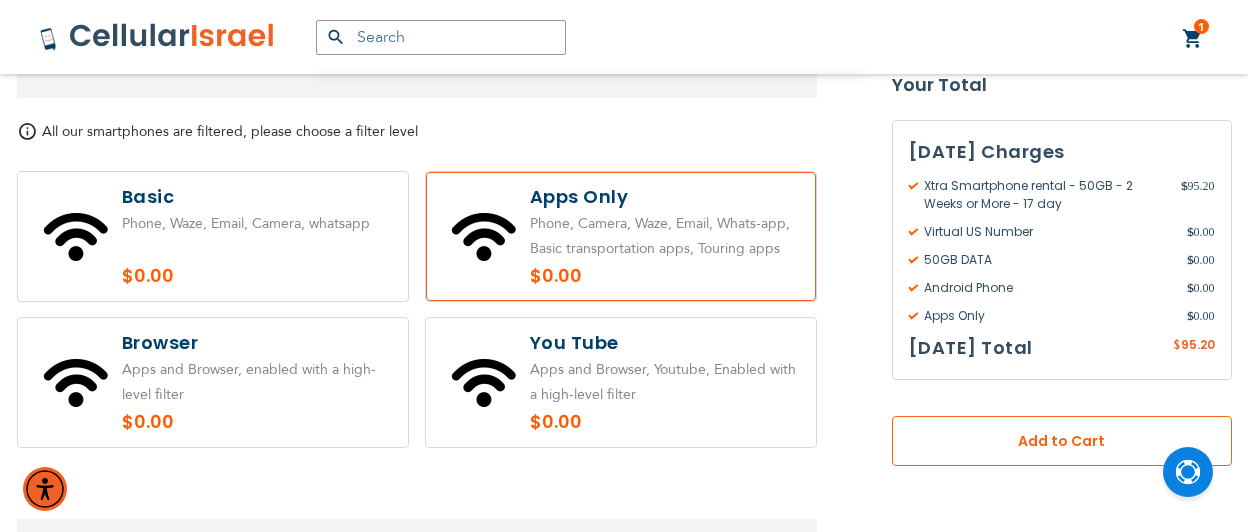 click on "Add to Cart" at bounding box center [1062, 441] 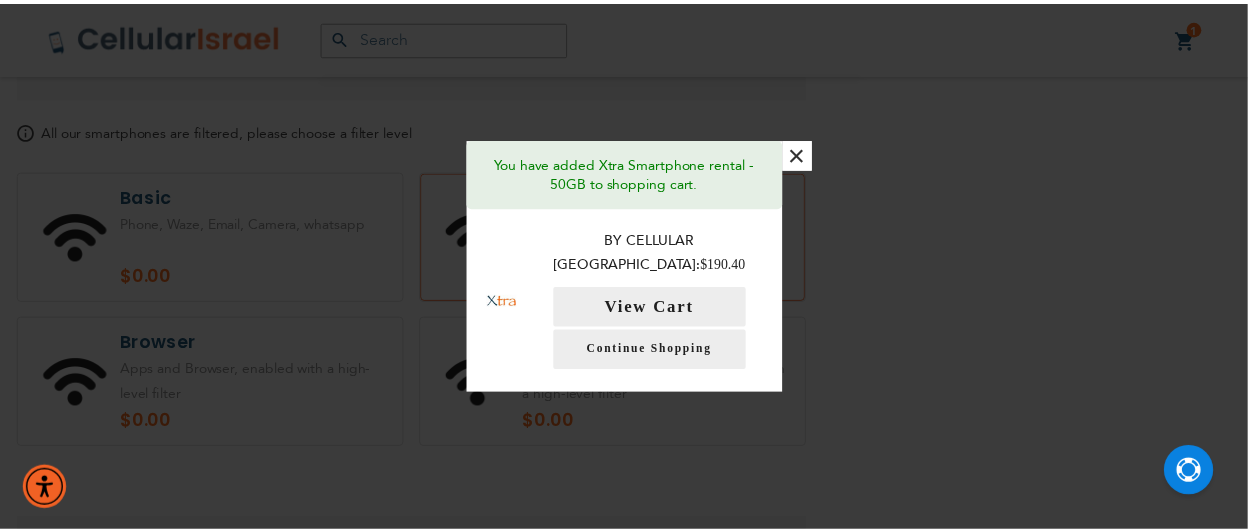 scroll, scrollTop: 87, scrollLeft: 0, axis: vertical 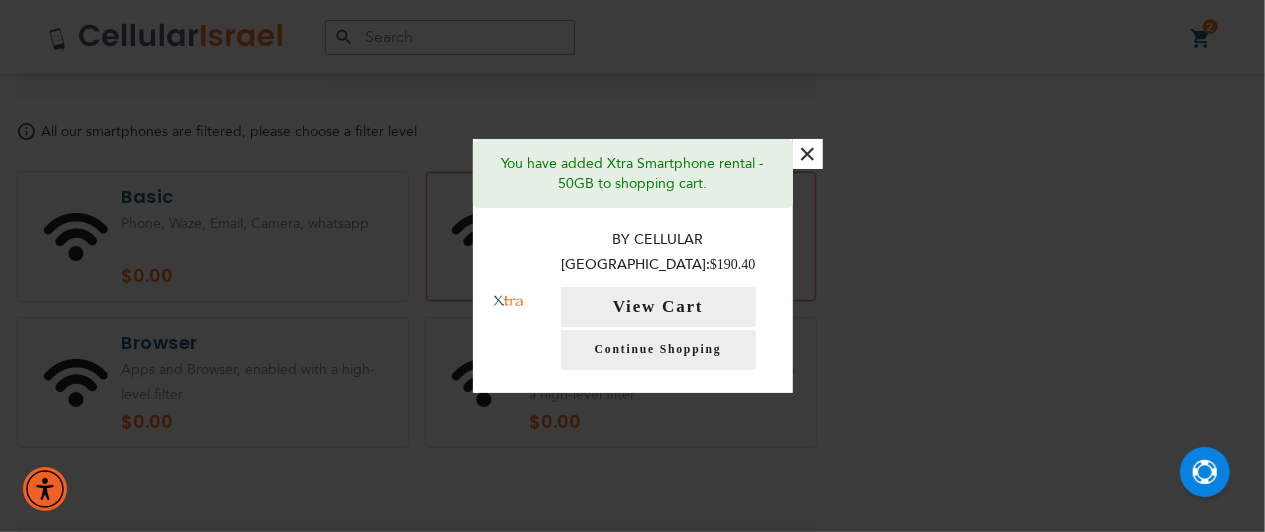 click on "×" at bounding box center [808, 154] 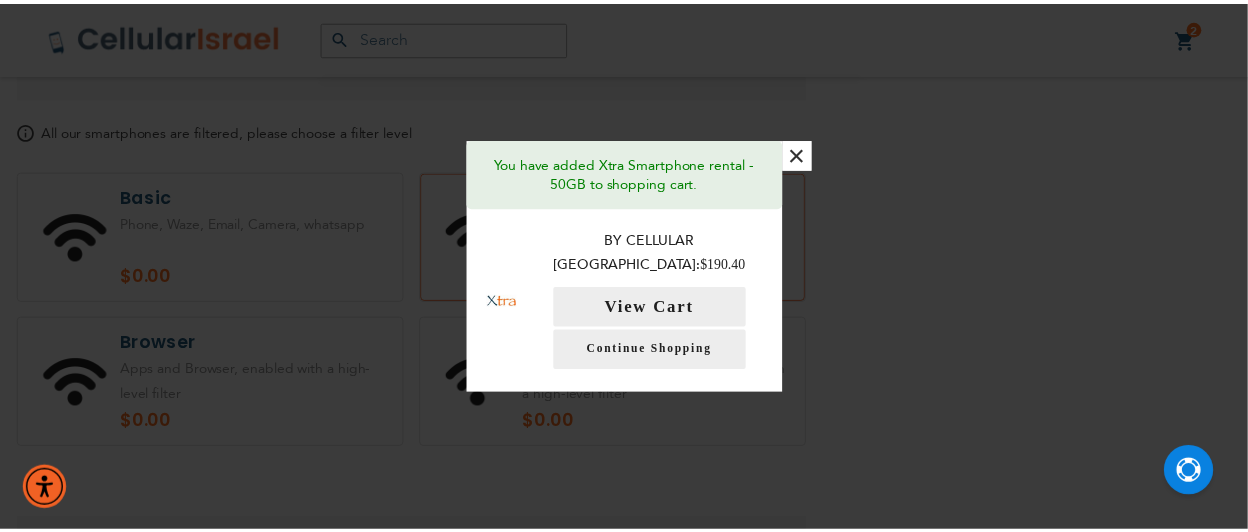scroll, scrollTop: 87, scrollLeft: 0, axis: vertical 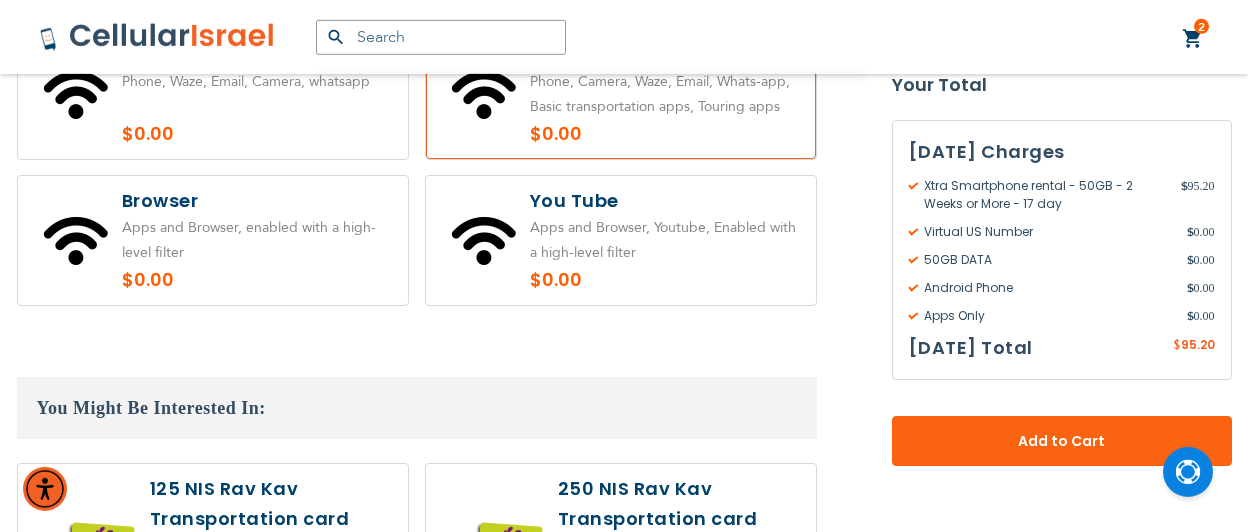 click on "2
2
items
My Cart" at bounding box center [1193, 39] 